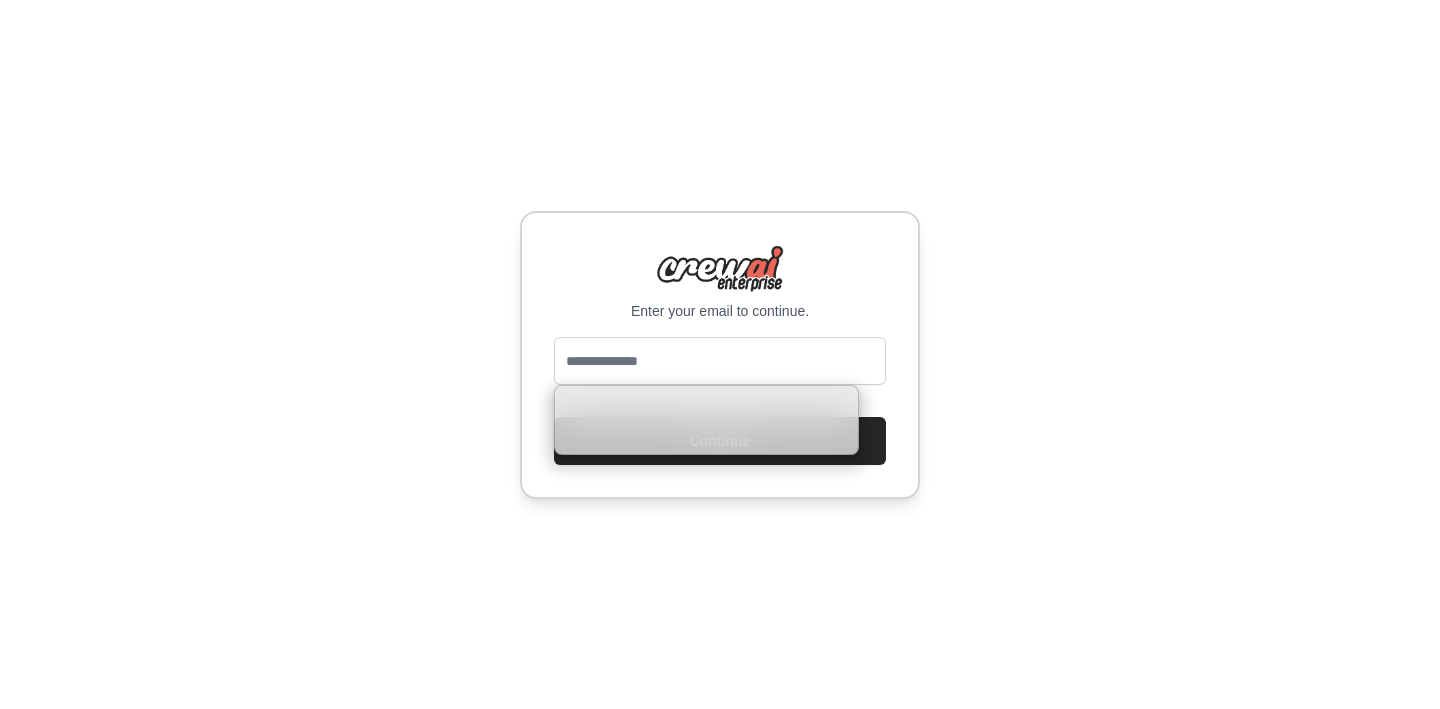 scroll, scrollTop: 0, scrollLeft: 0, axis: both 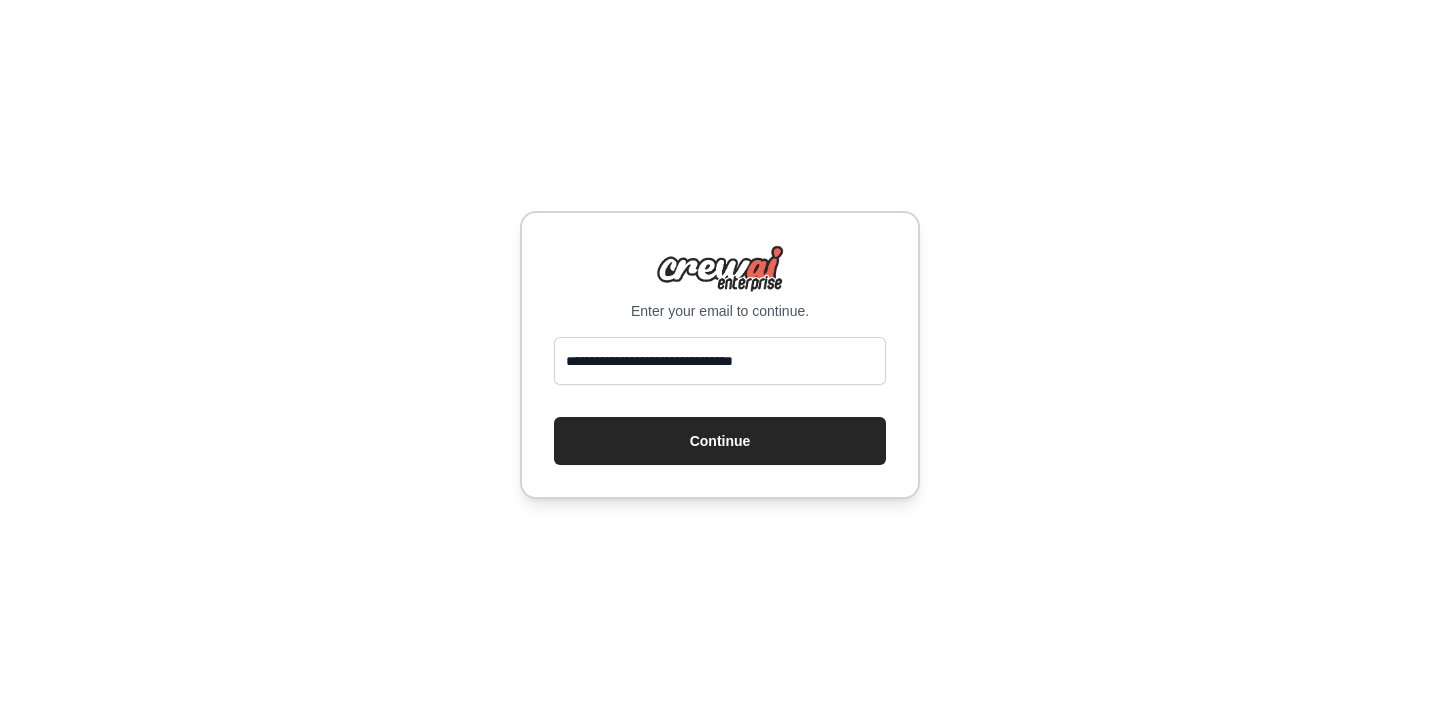 type on "**********" 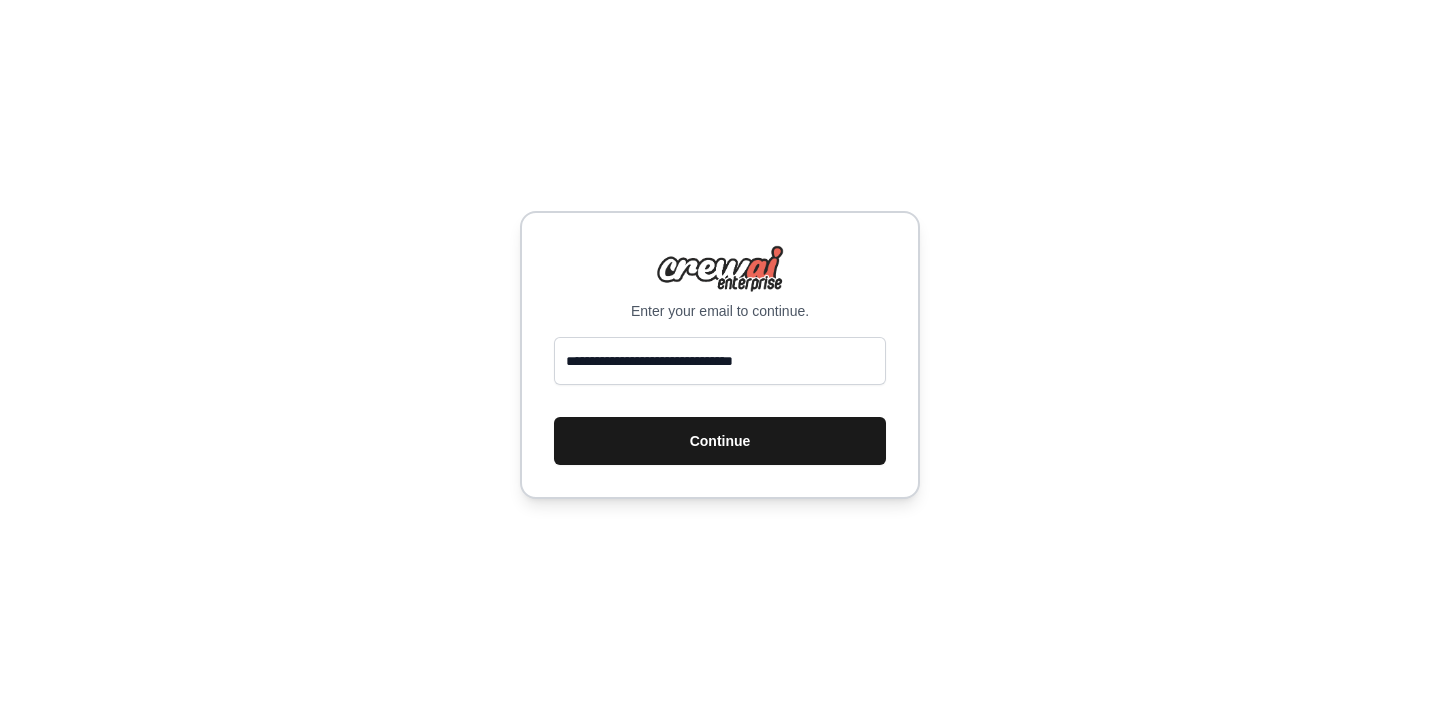 click on "Continue" at bounding box center [720, 441] 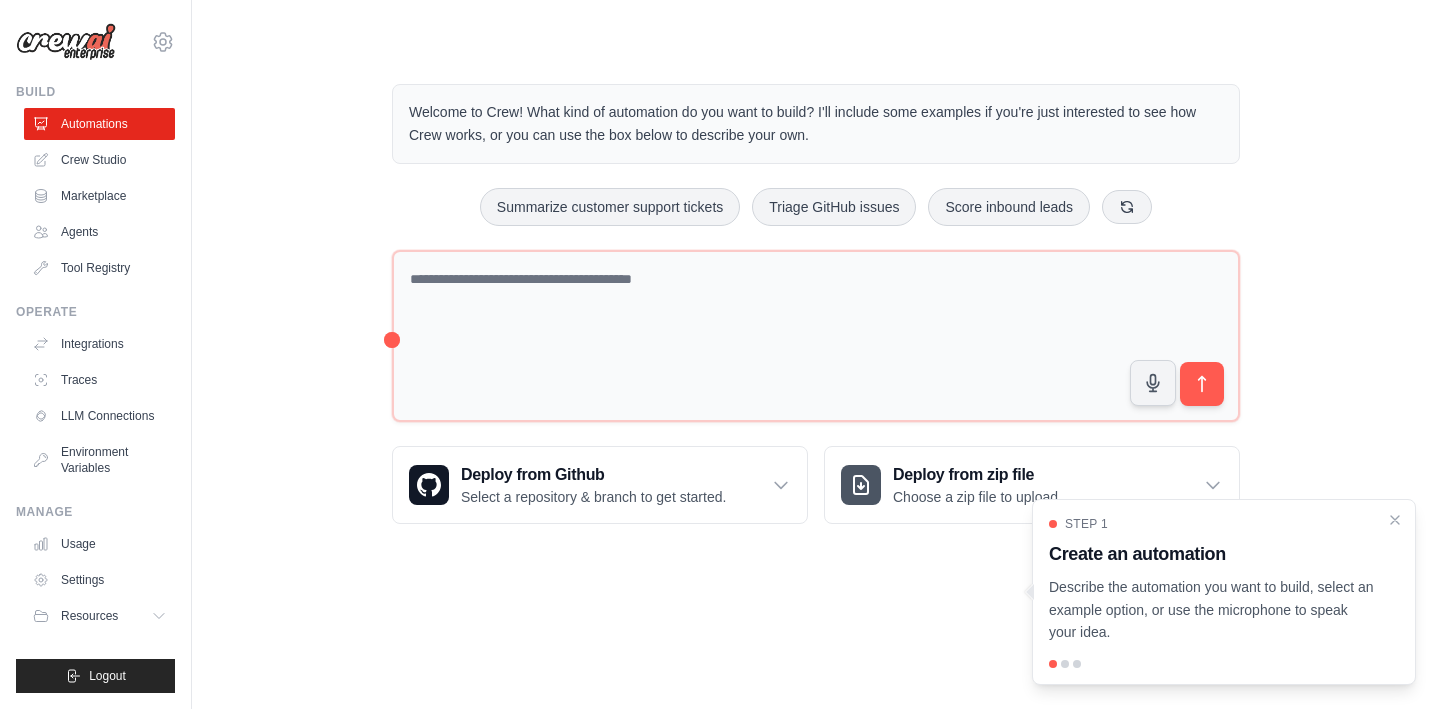 scroll, scrollTop: 0, scrollLeft: 0, axis: both 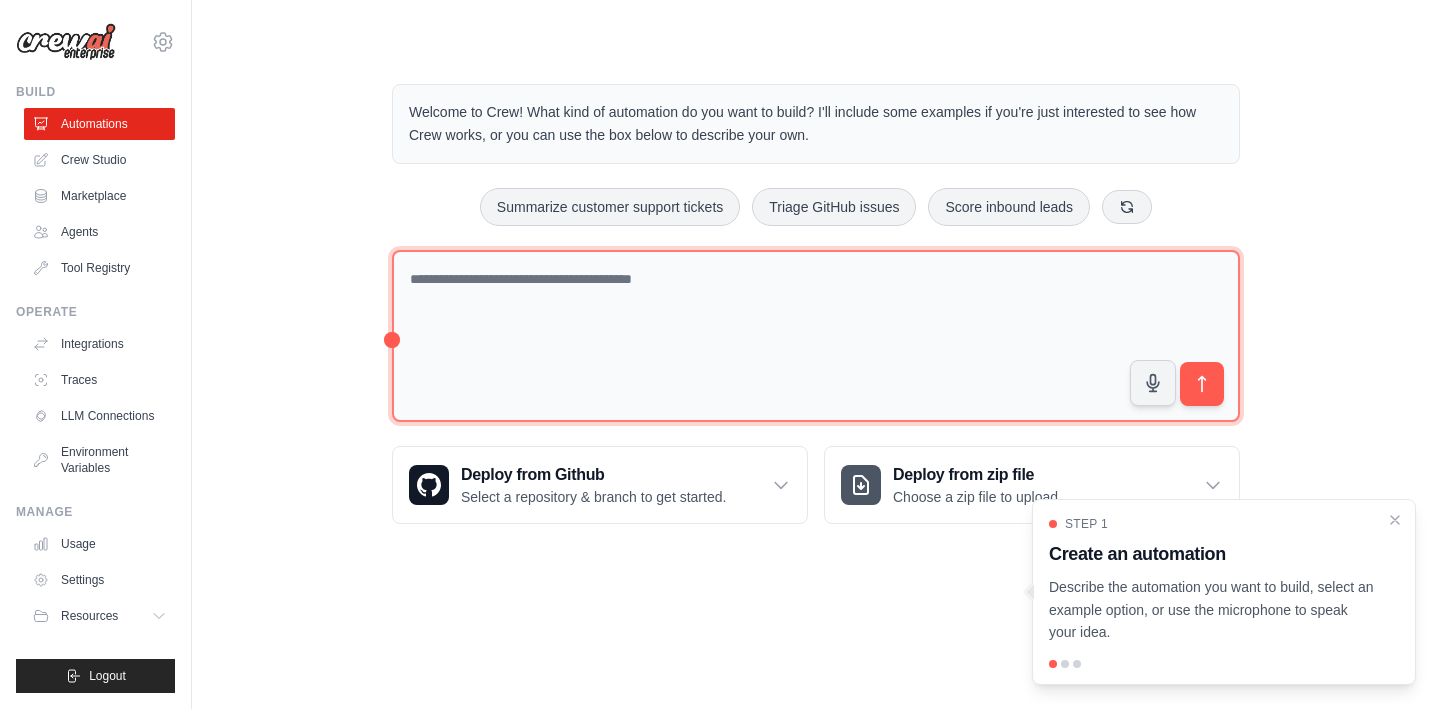 click at bounding box center (816, 336) 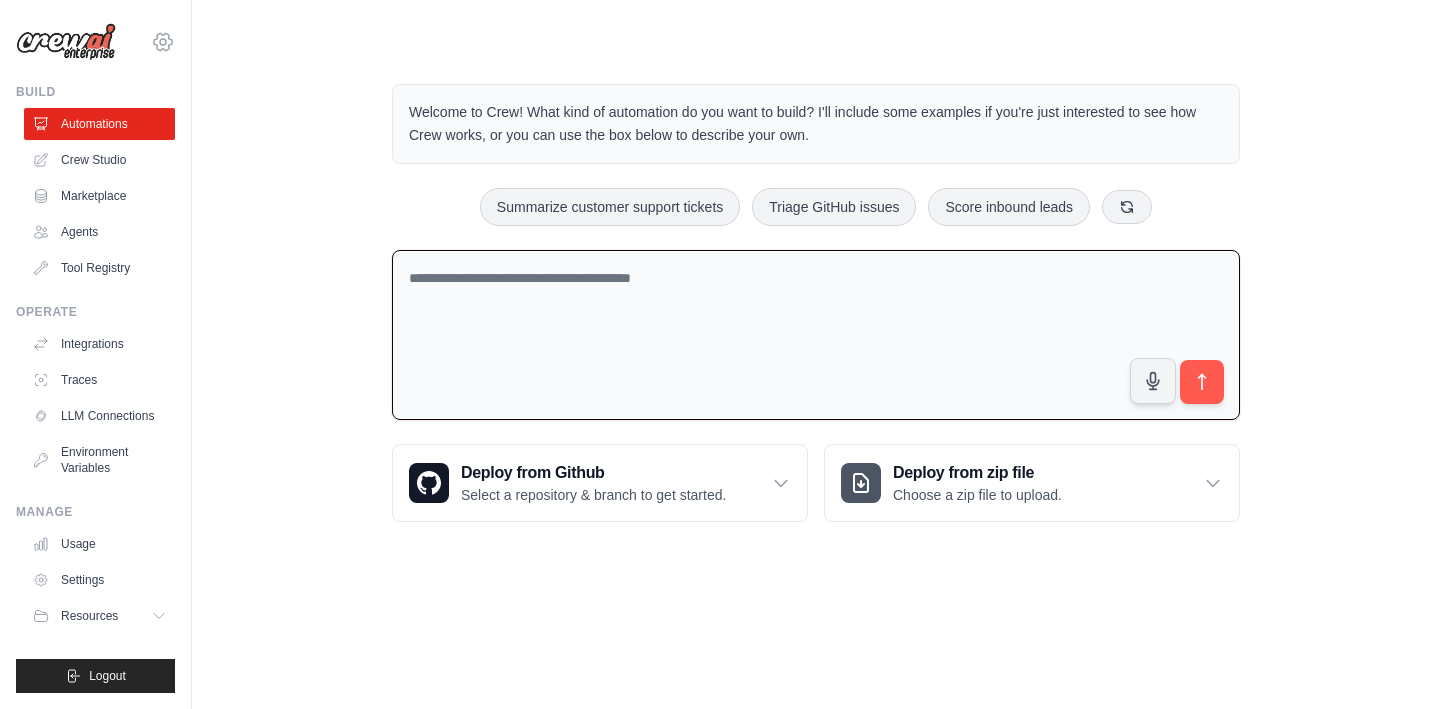 click 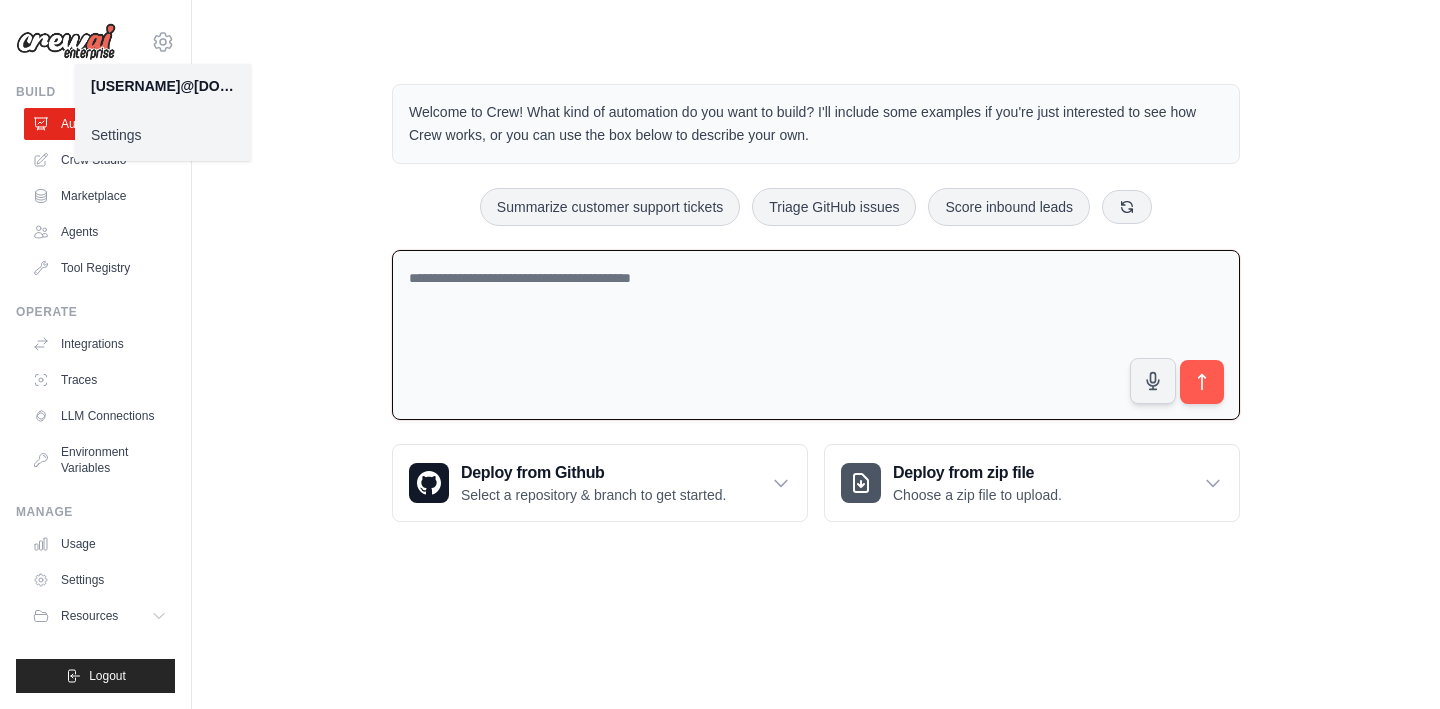 click on "Settings" at bounding box center [163, 135] 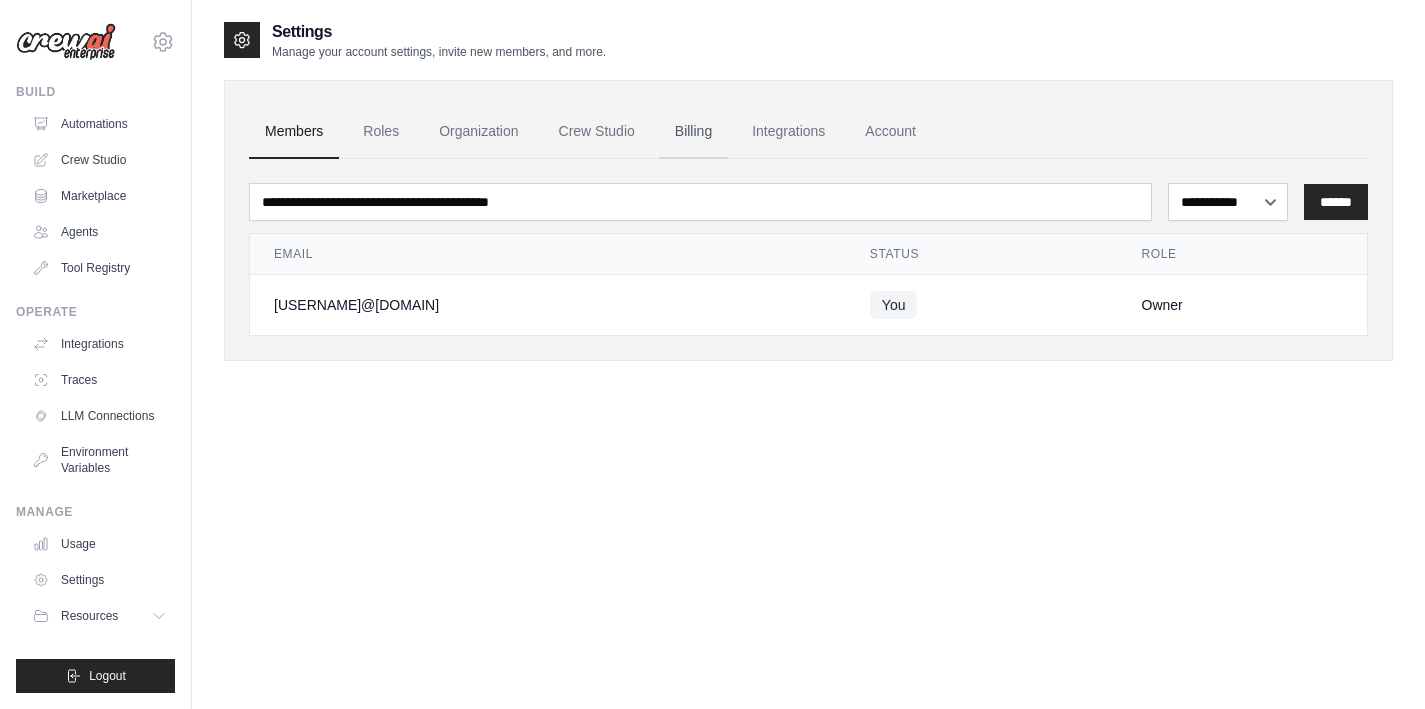 click on "Billing" at bounding box center (693, 132) 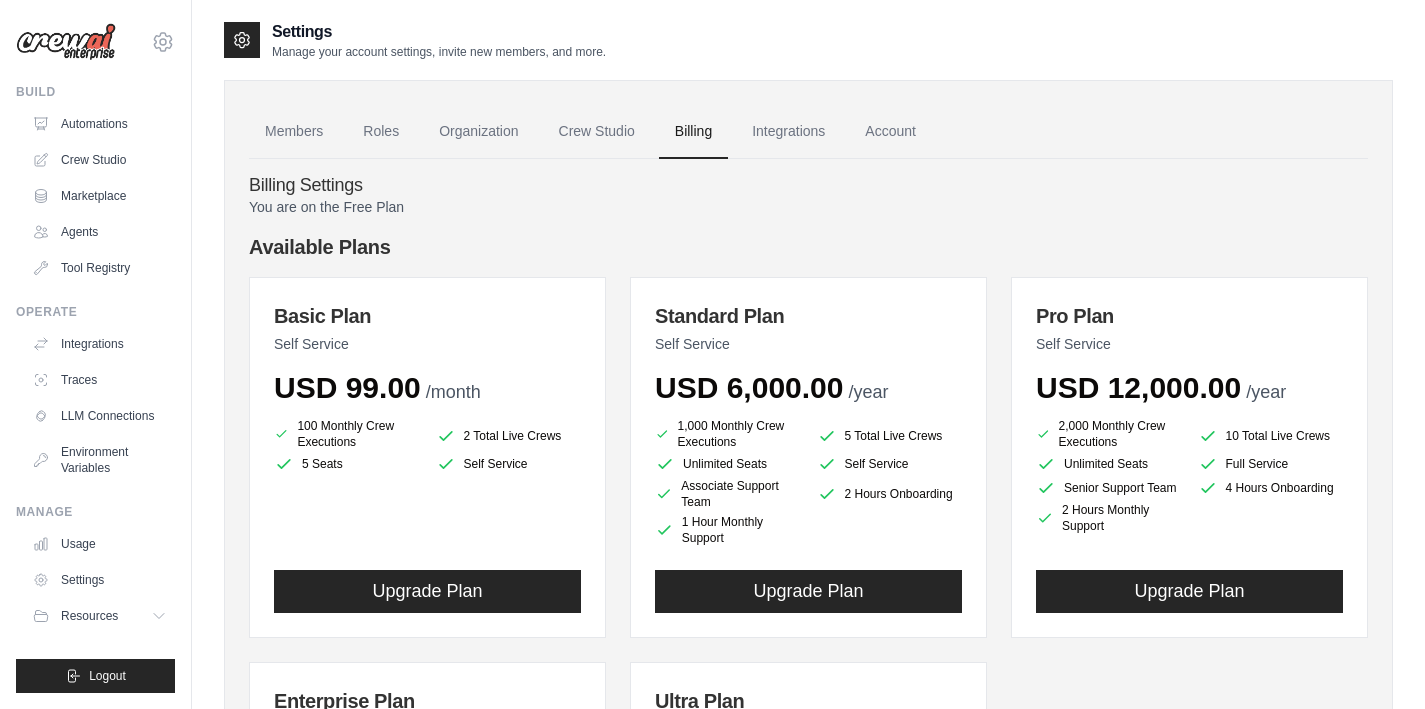 scroll, scrollTop: 0, scrollLeft: 0, axis: both 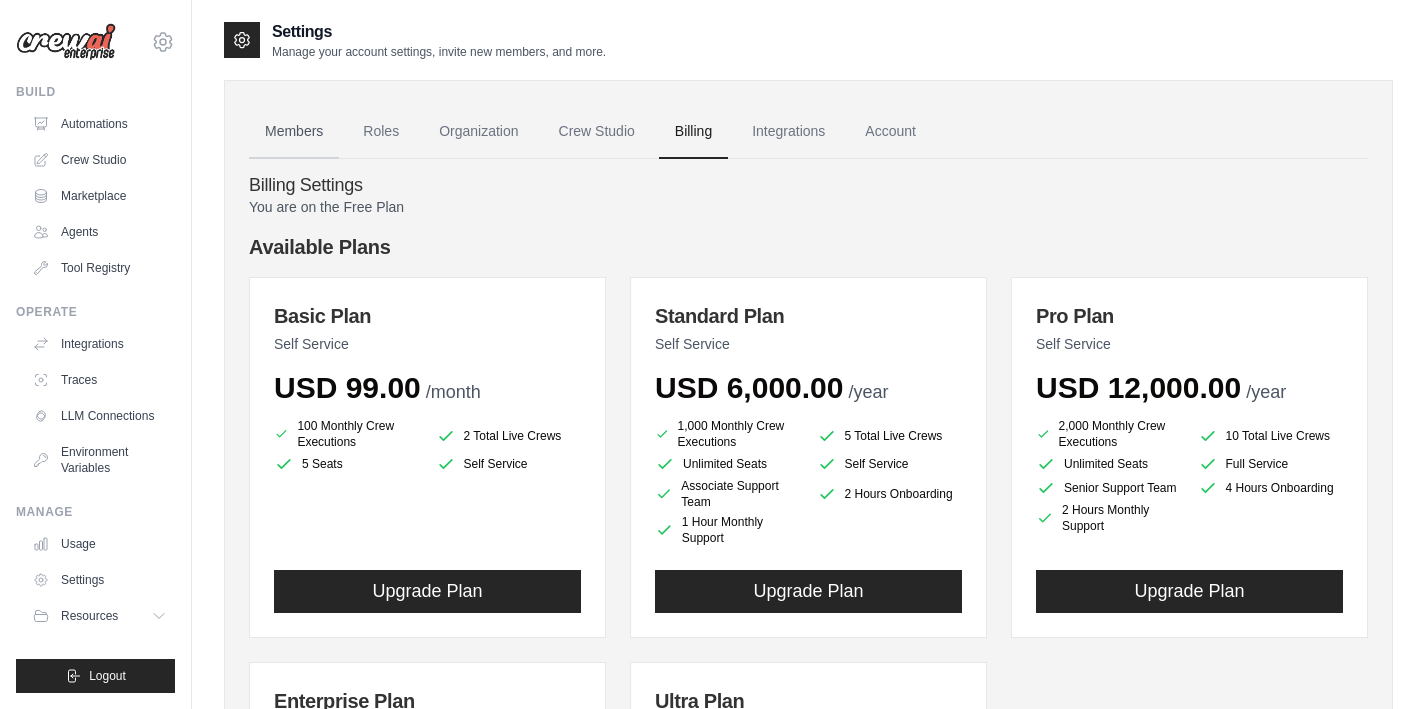 click on "Members" at bounding box center (294, 132) 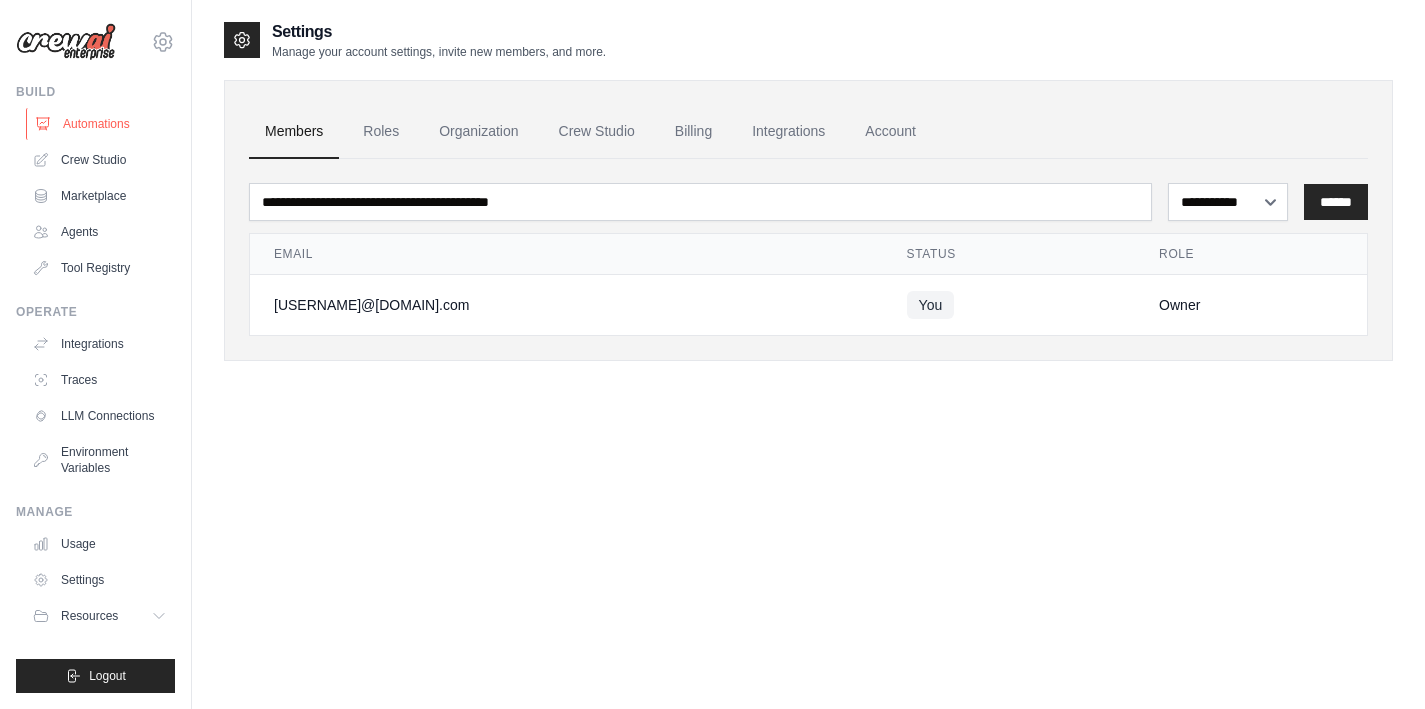 click on "Automations" at bounding box center (101, 124) 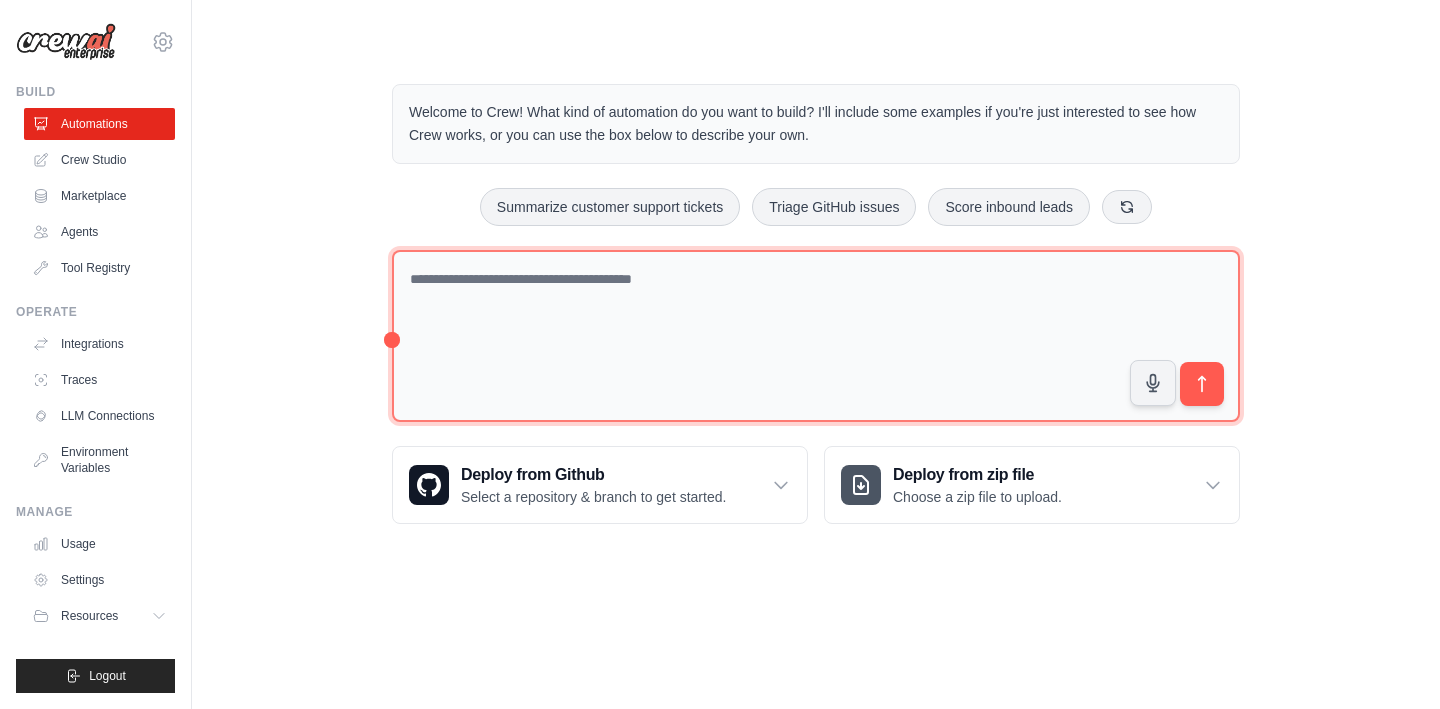 click at bounding box center [816, 336] 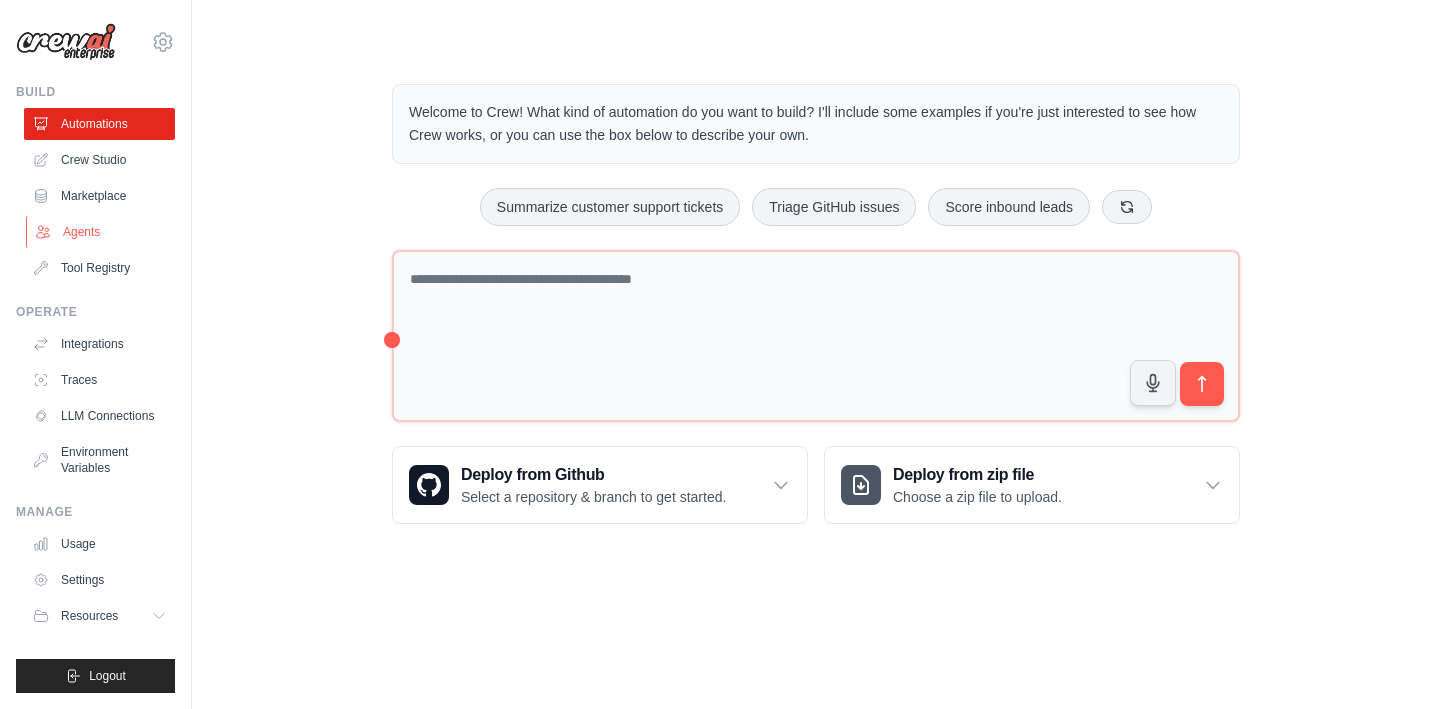 click on "Agents" at bounding box center (101, 232) 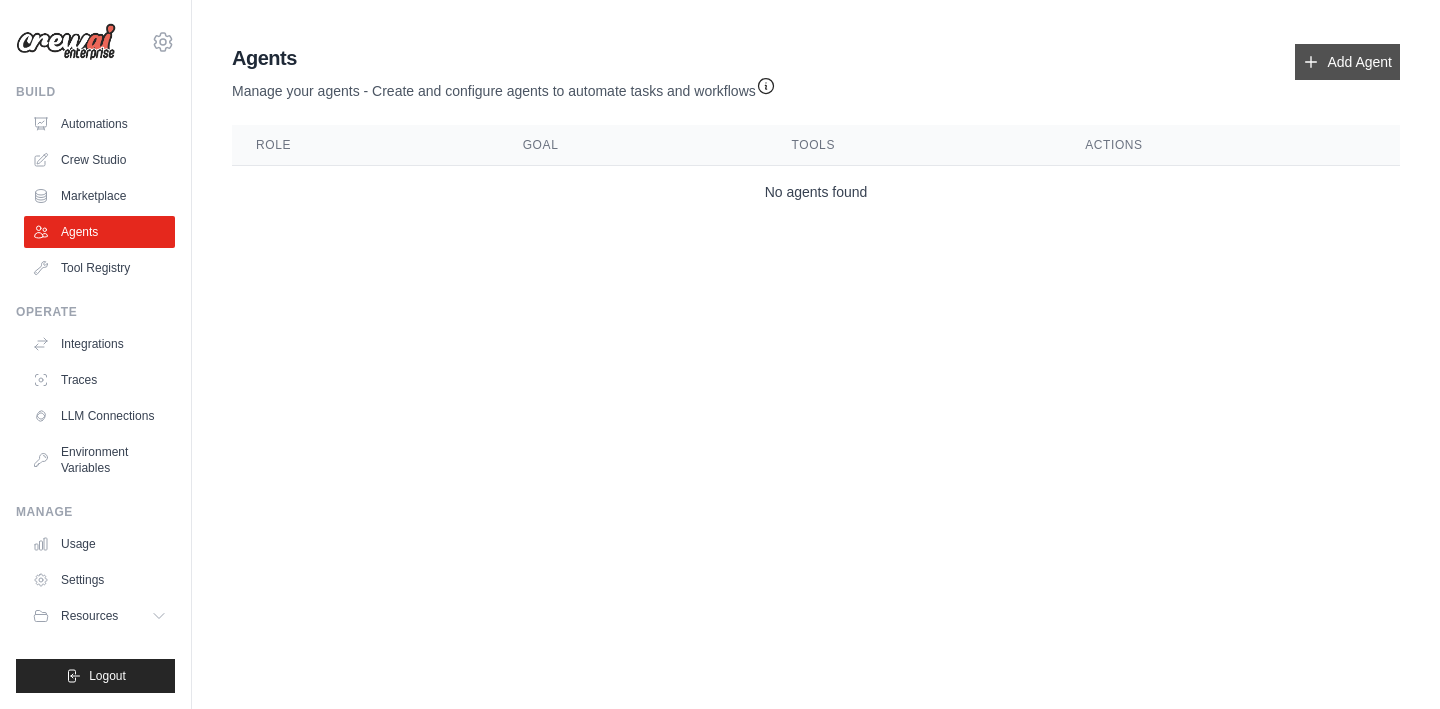 click on "Add Agent" at bounding box center [1347, 62] 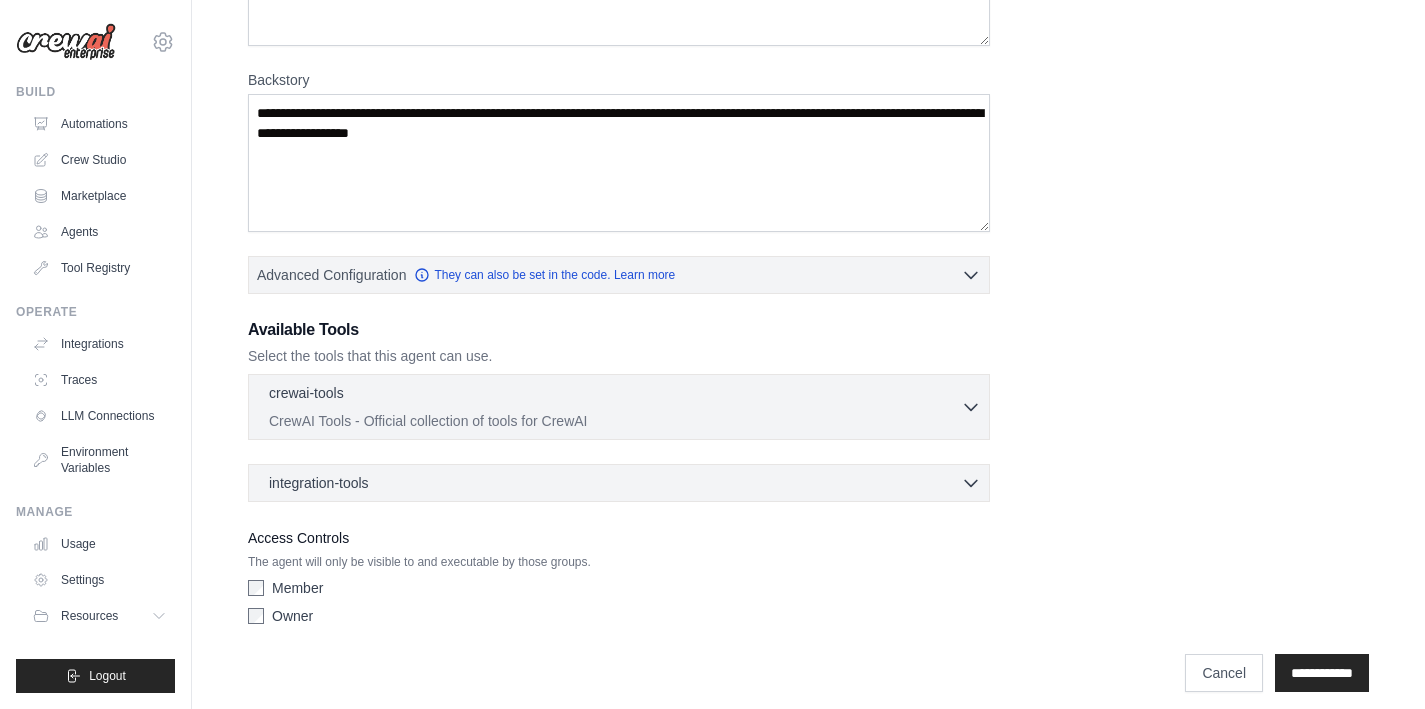 scroll, scrollTop: 274, scrollLeft: 0, axis: vertical 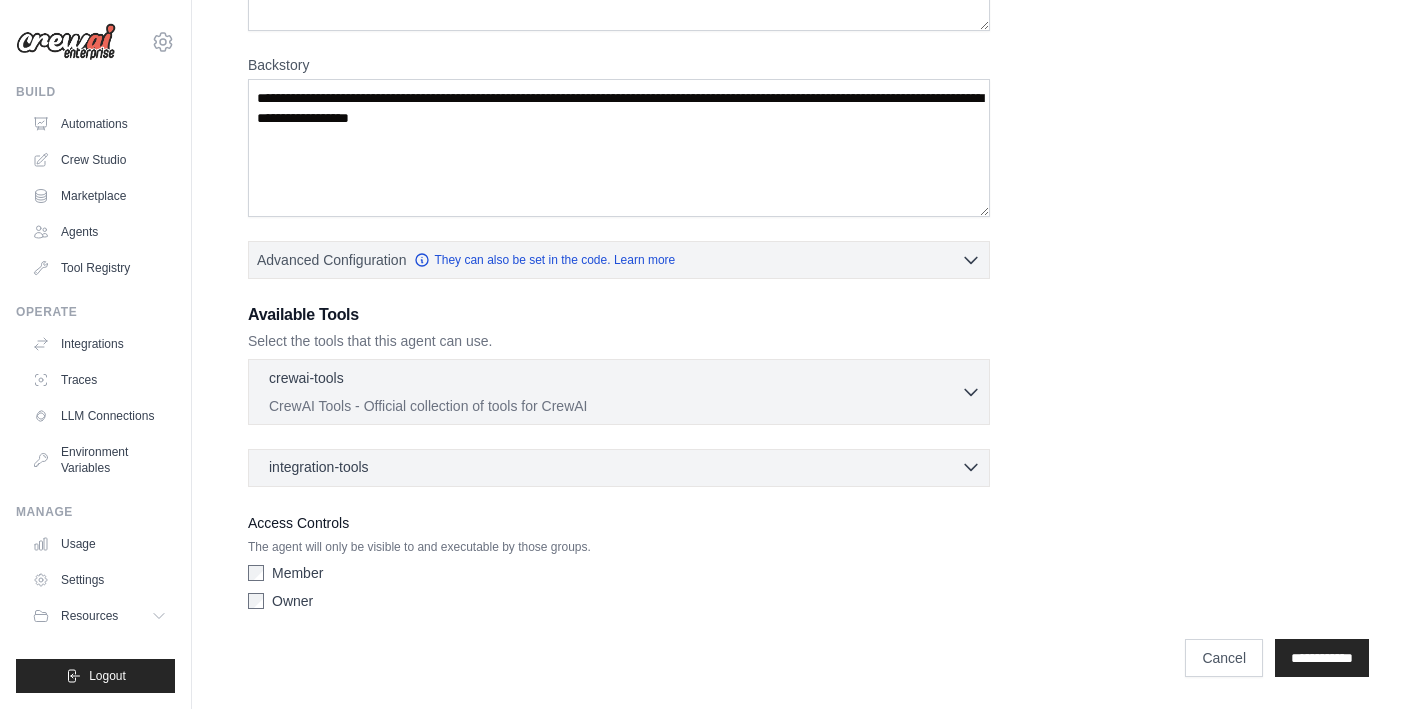 click 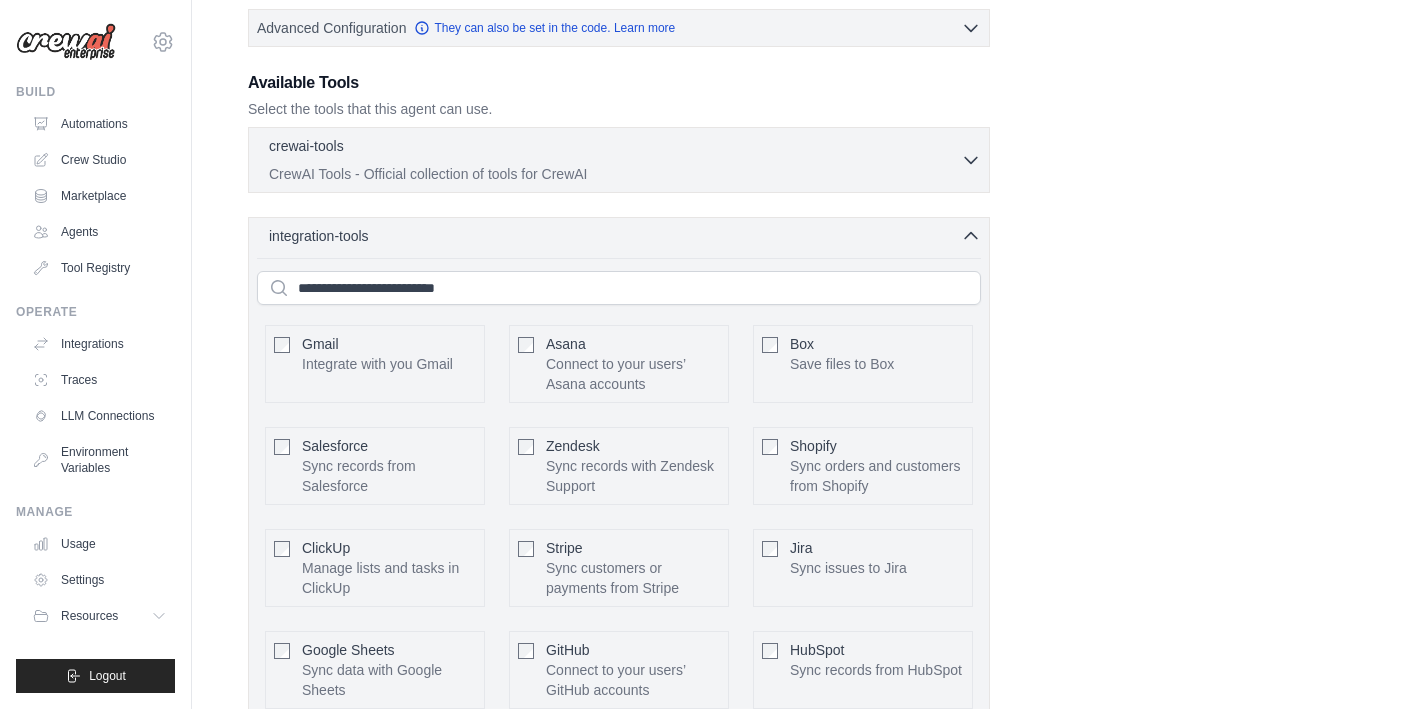scroll, scrollTop: 498, scrollLeft: 0, axis: vertical 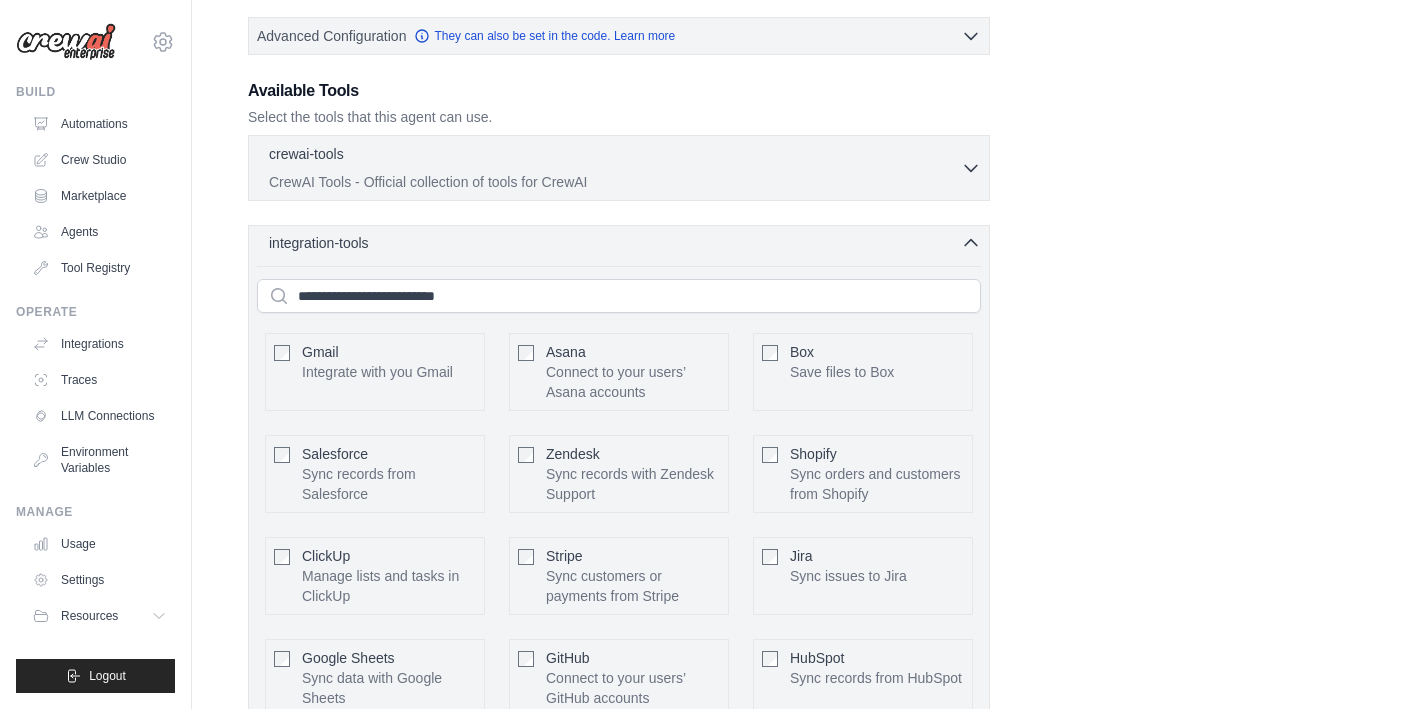 click 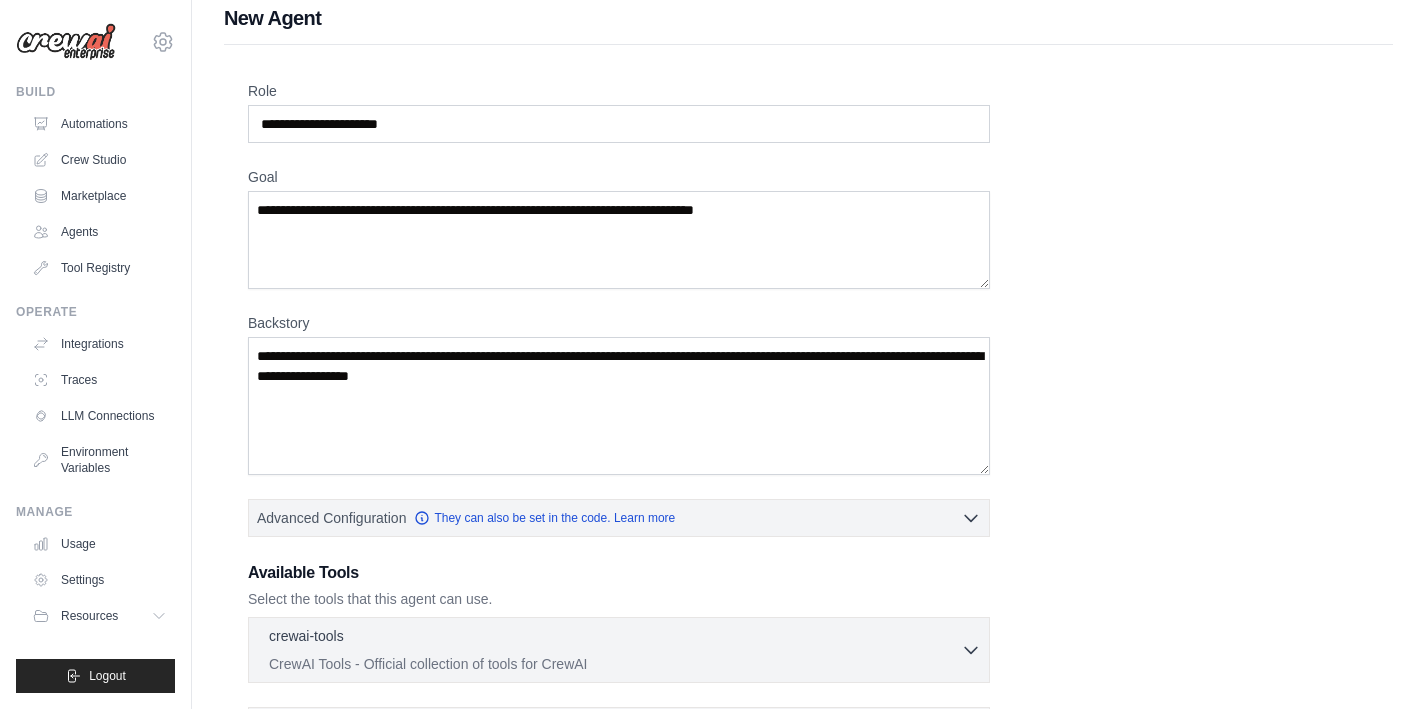 scroll, scrollTop: 0, scrollLeft: 0, axis: both 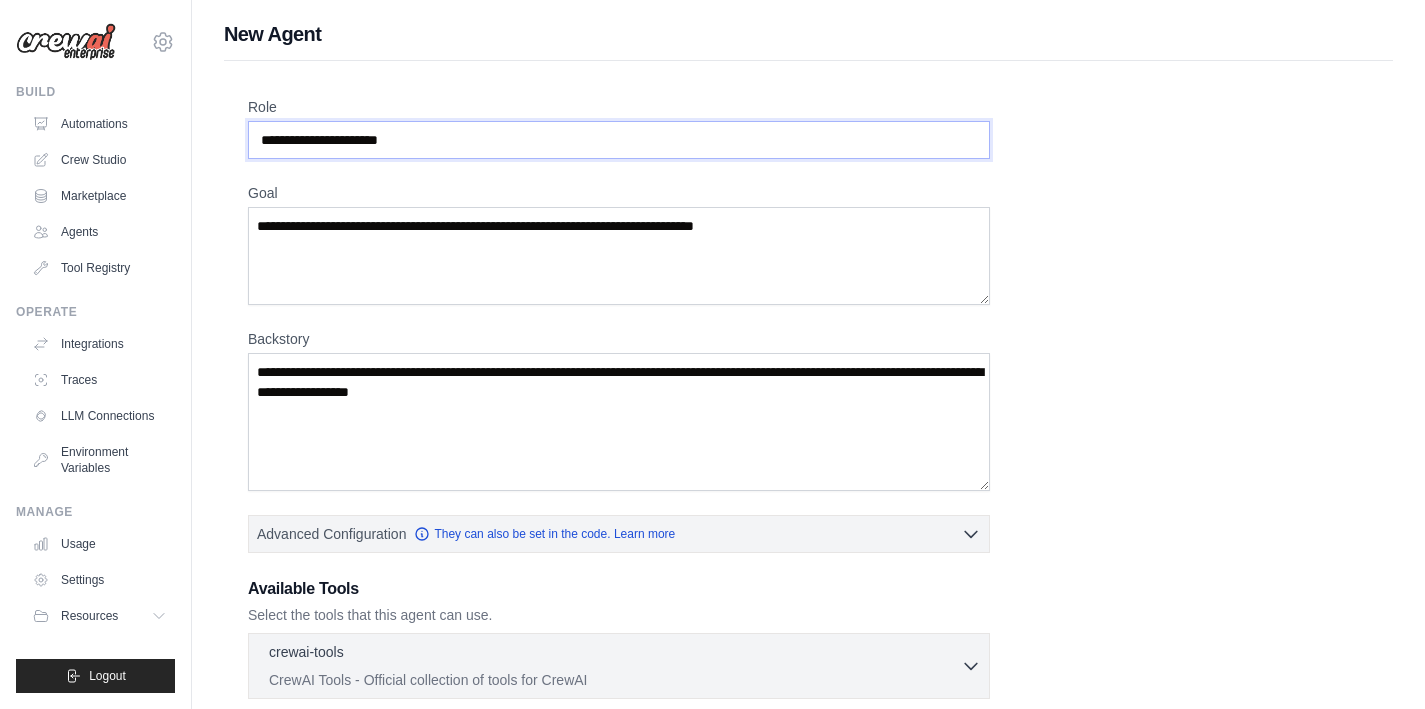 click on "Role" at bounding box center (619, 140) 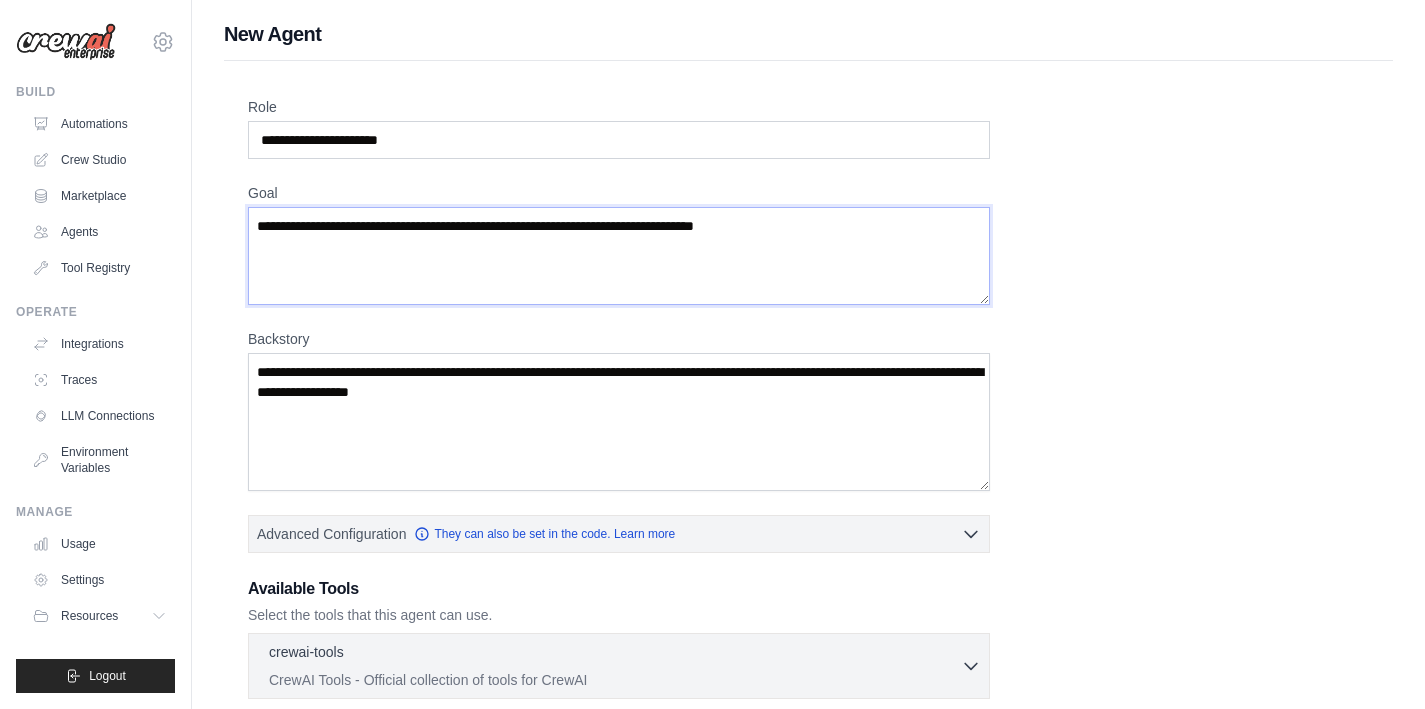 click on "Goal" at bounding box center [619, 256] 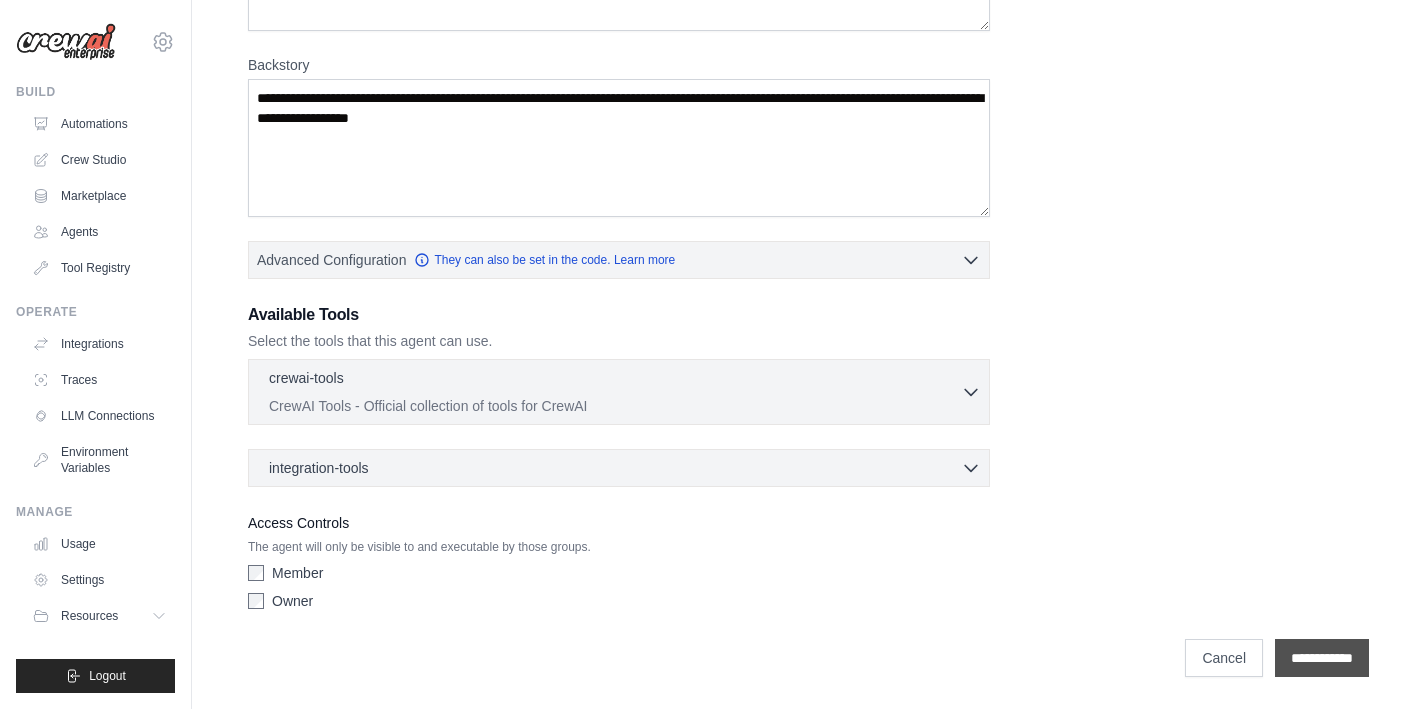click on "**********" at bounding box center [1322, 658] 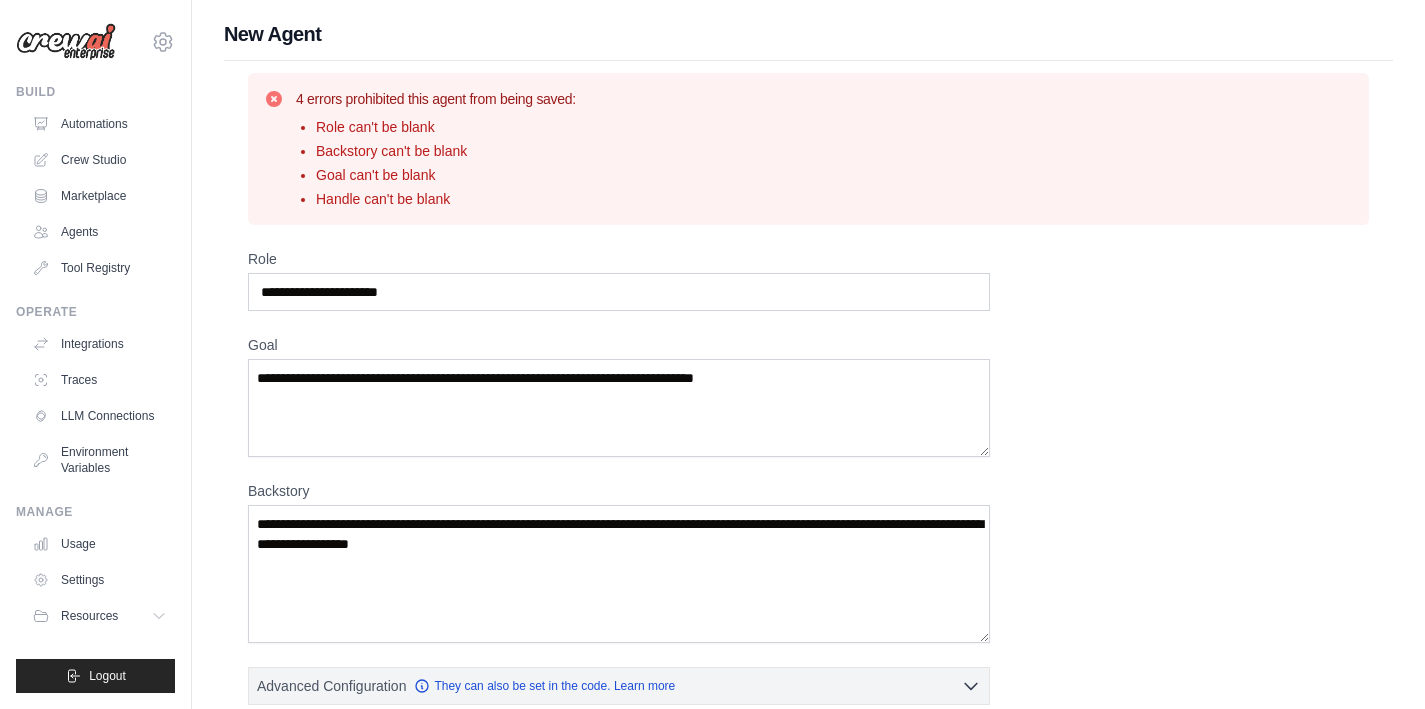 scroll, scrollTop: 15, scrollLeft: 0, axis: vertical 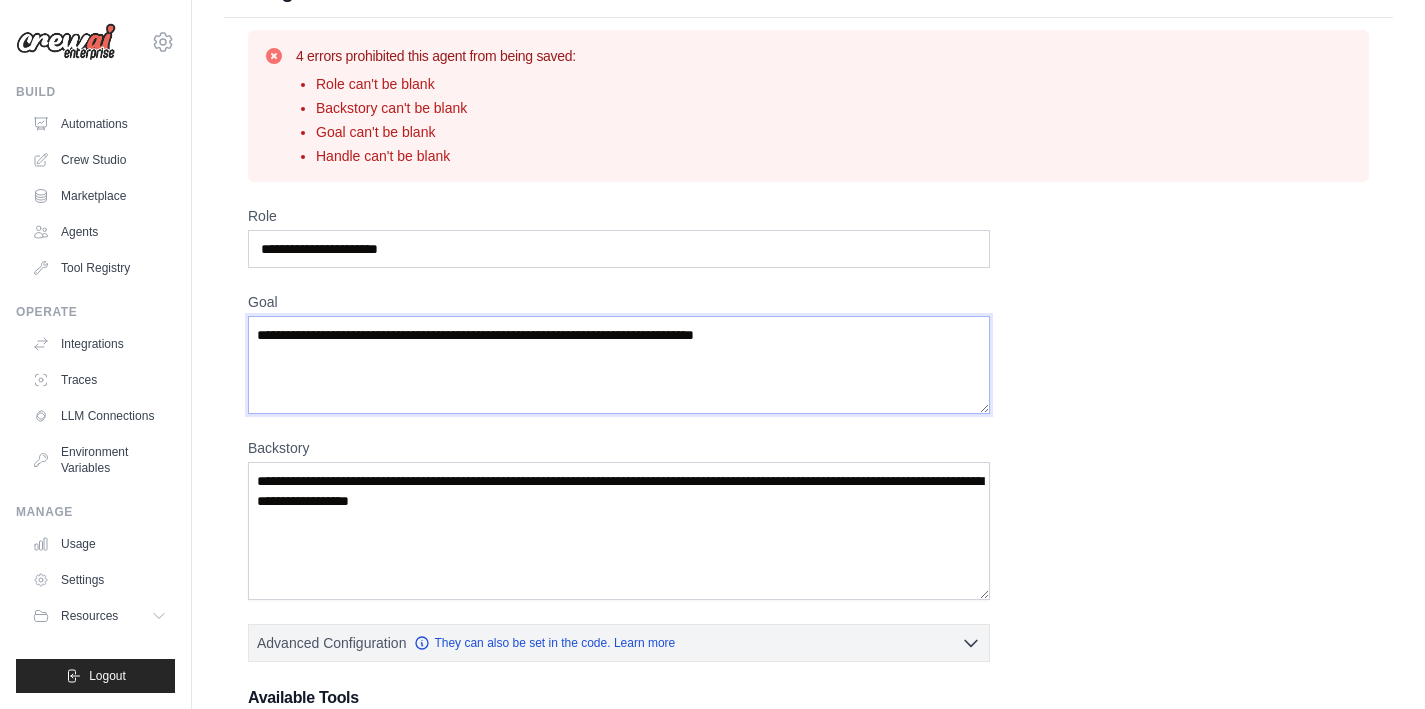 click on "Goal" at bounding box center [619, 365] 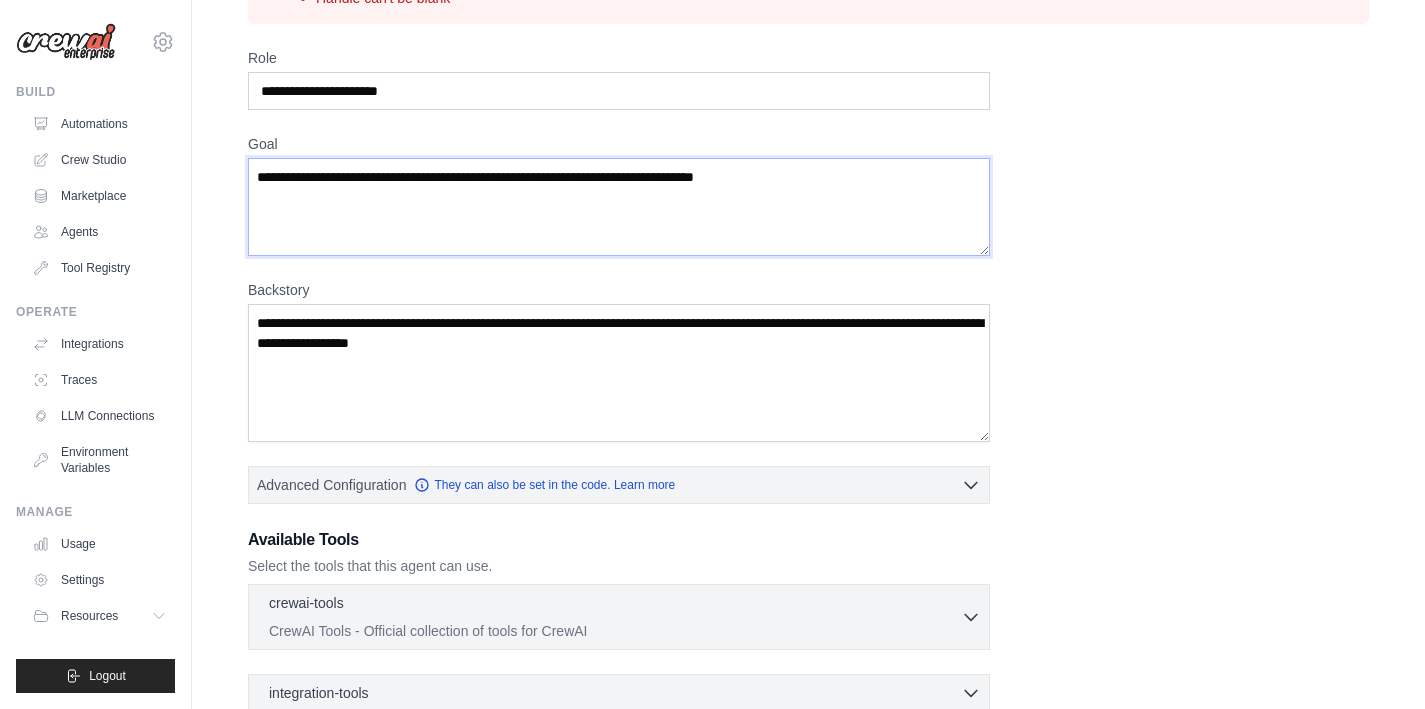 scroll, scrollTop: 168, scrollLeft: 0, axis: vertical 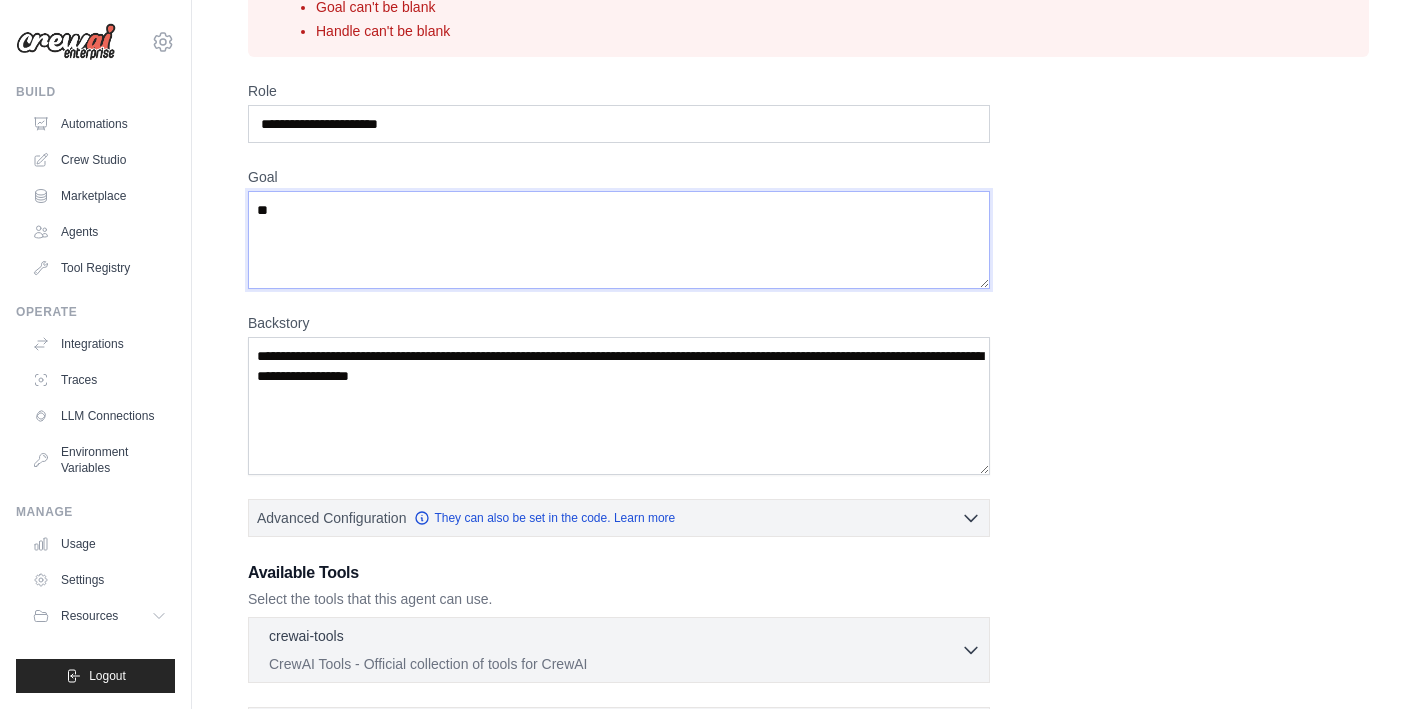 type on "*" 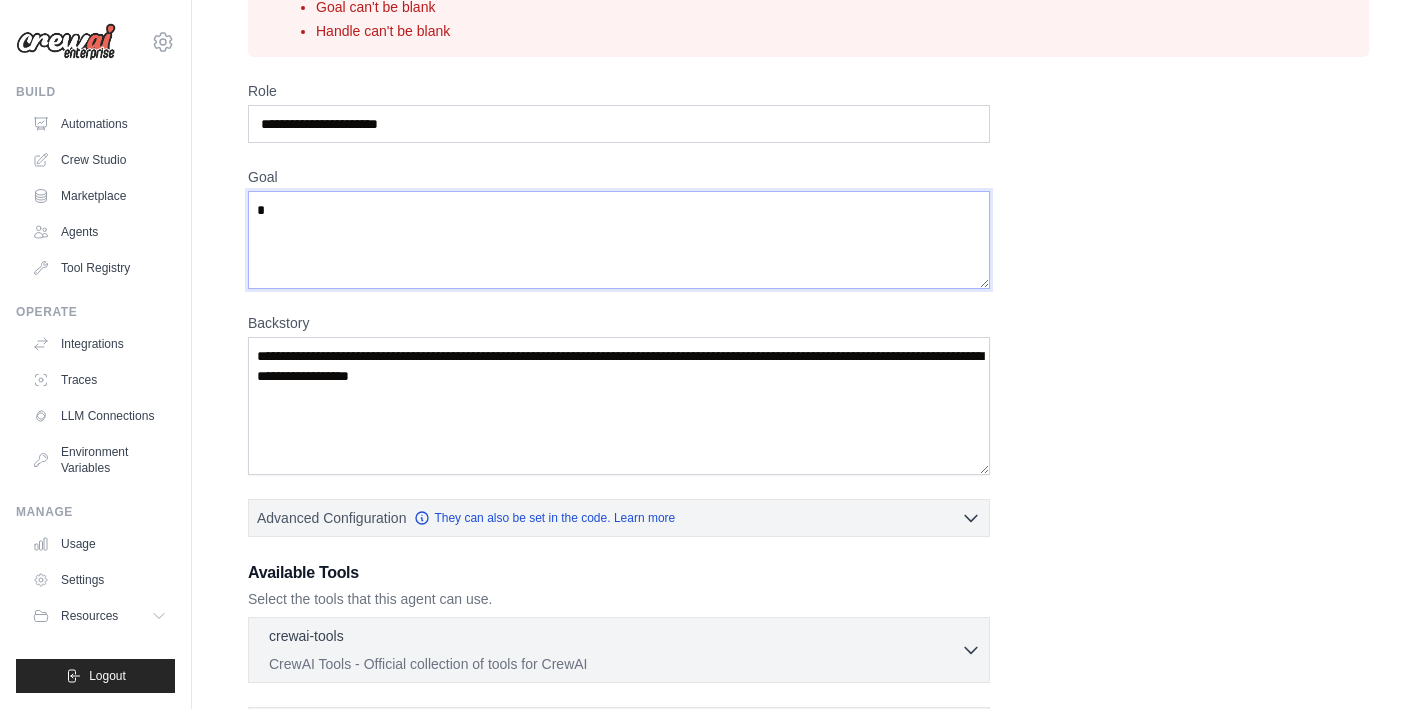 type 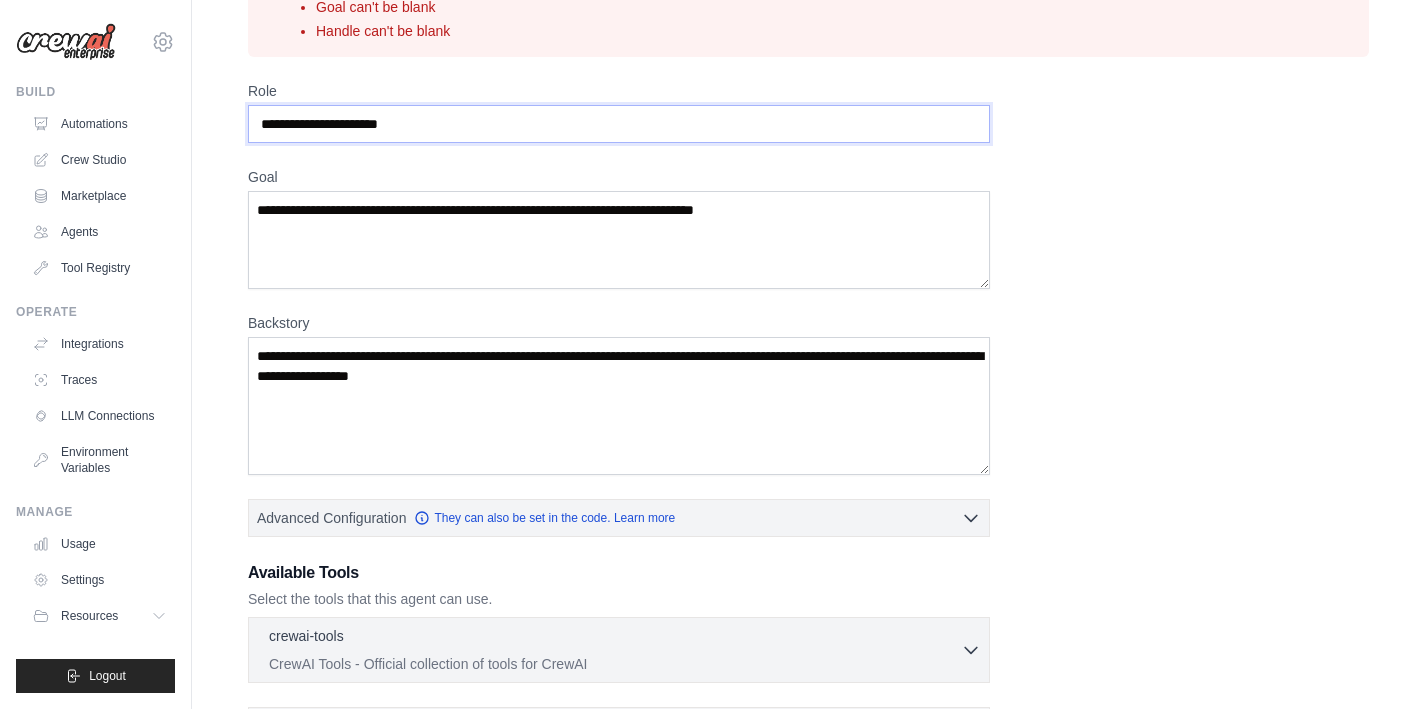 click on "Role" at bounding box center (619, 124) 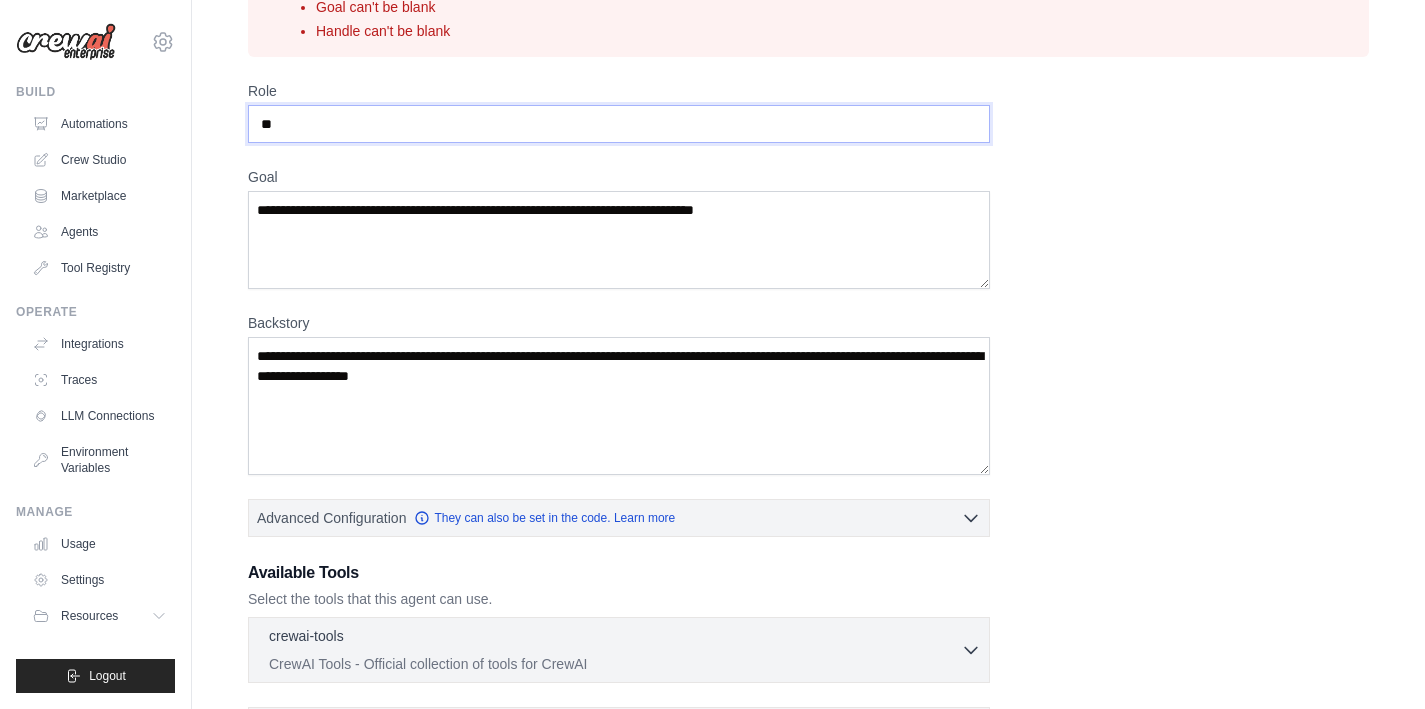 type on "*" 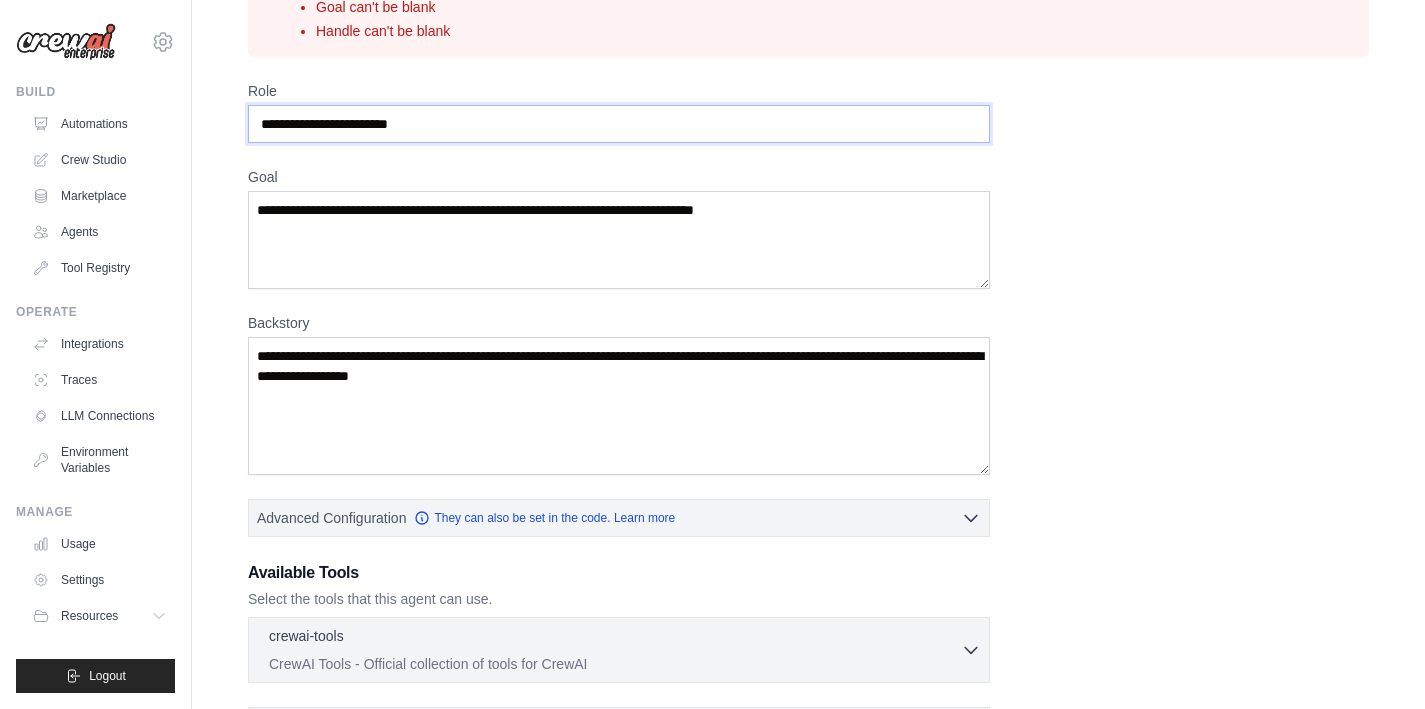 type on "**********" 